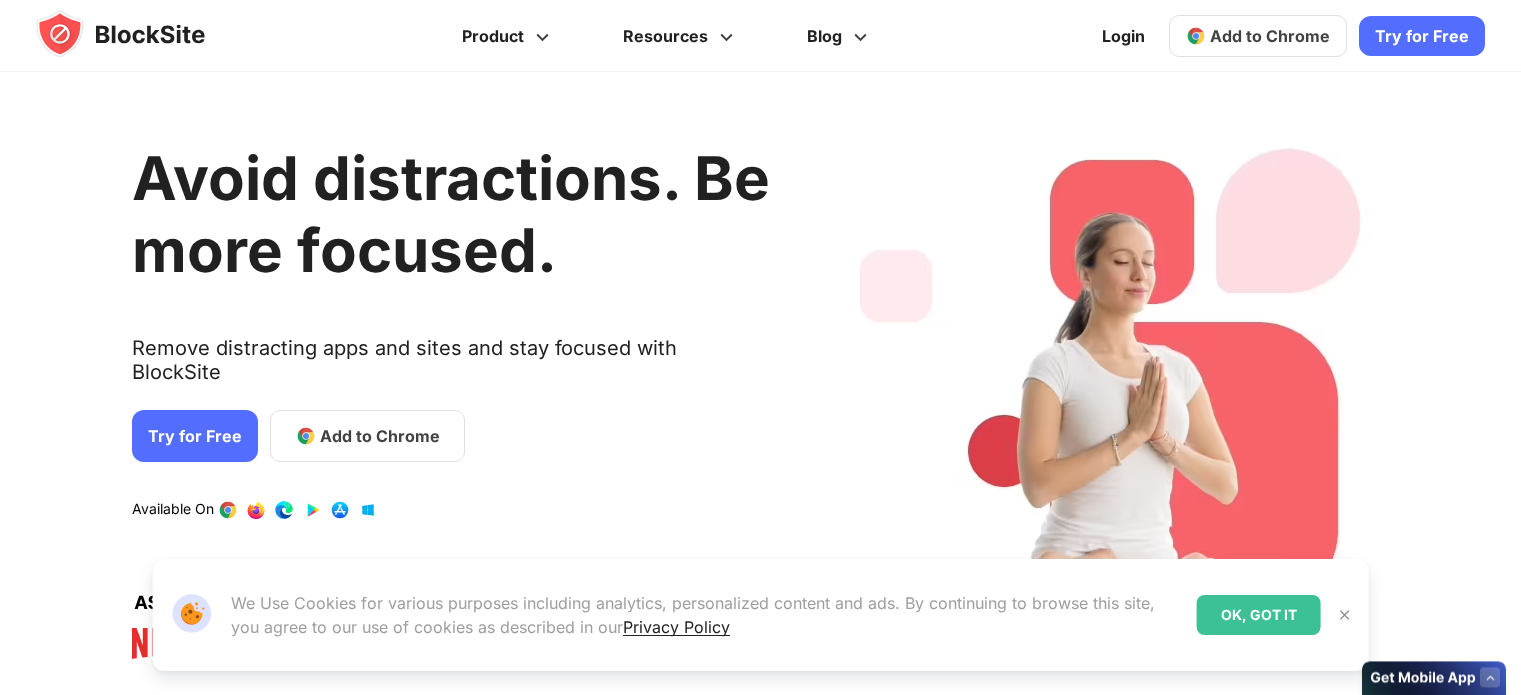 scroll, scrollTop: 0, scrollLeft: 0, axis: both 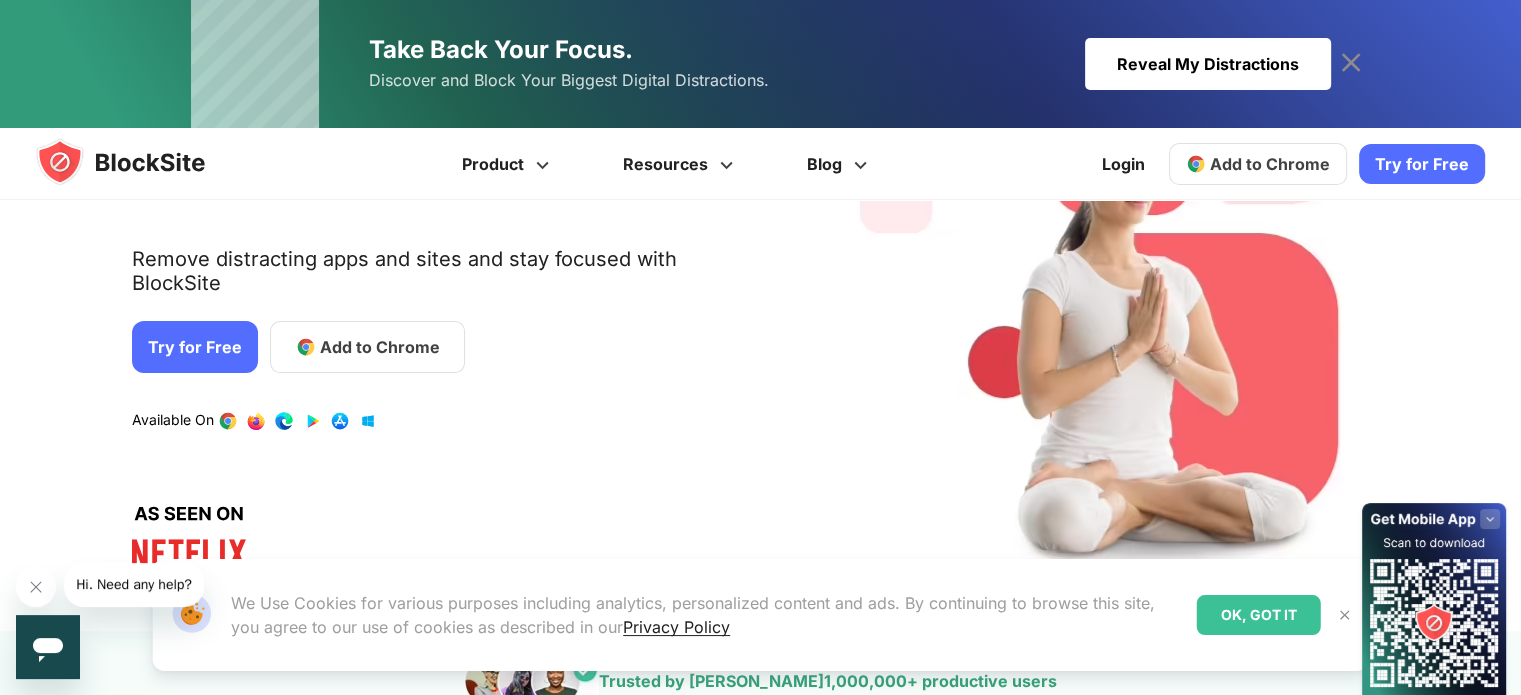 drag, startPoint x: 1535, startPoint y: 56, endPoint x: 1532, endPoint y: 86, distance: 30.149628 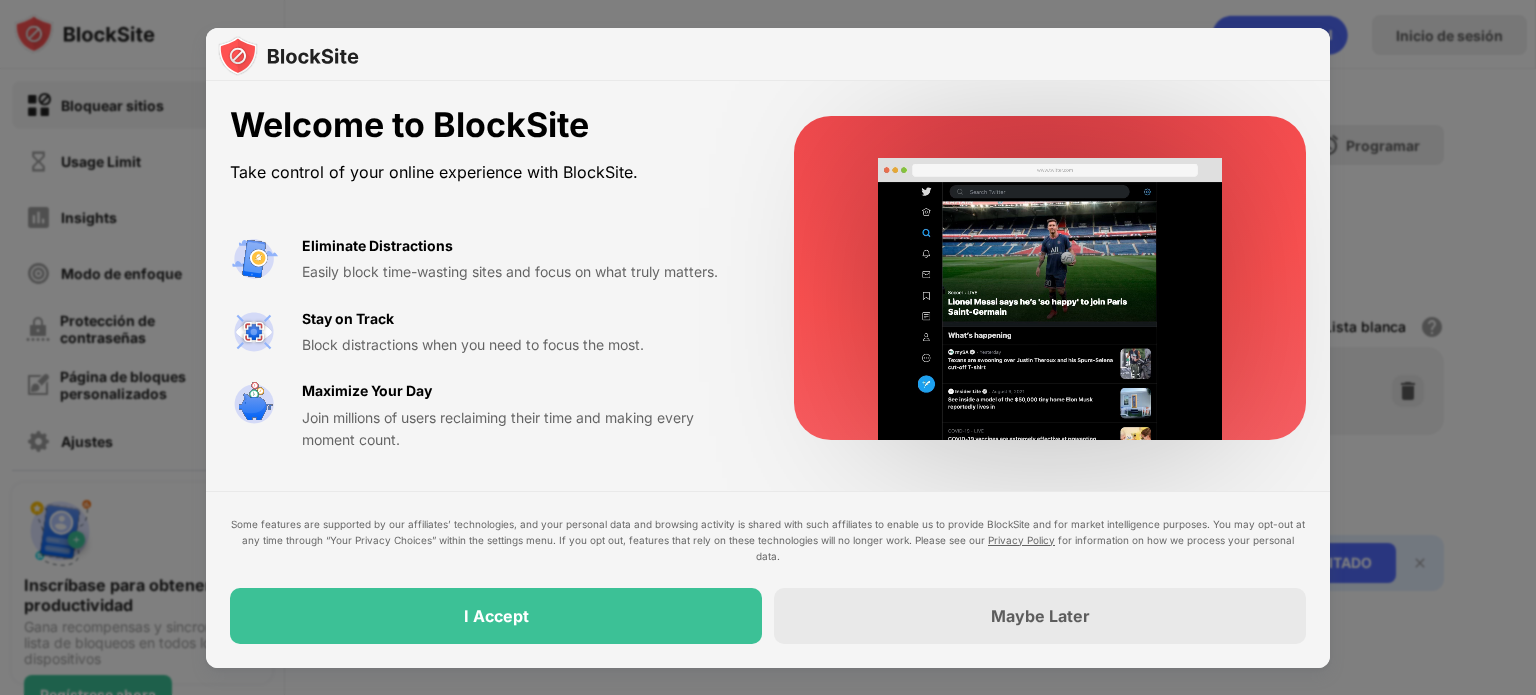 scroll, scrollTop: 0, scrollLeft: 0, axis: both 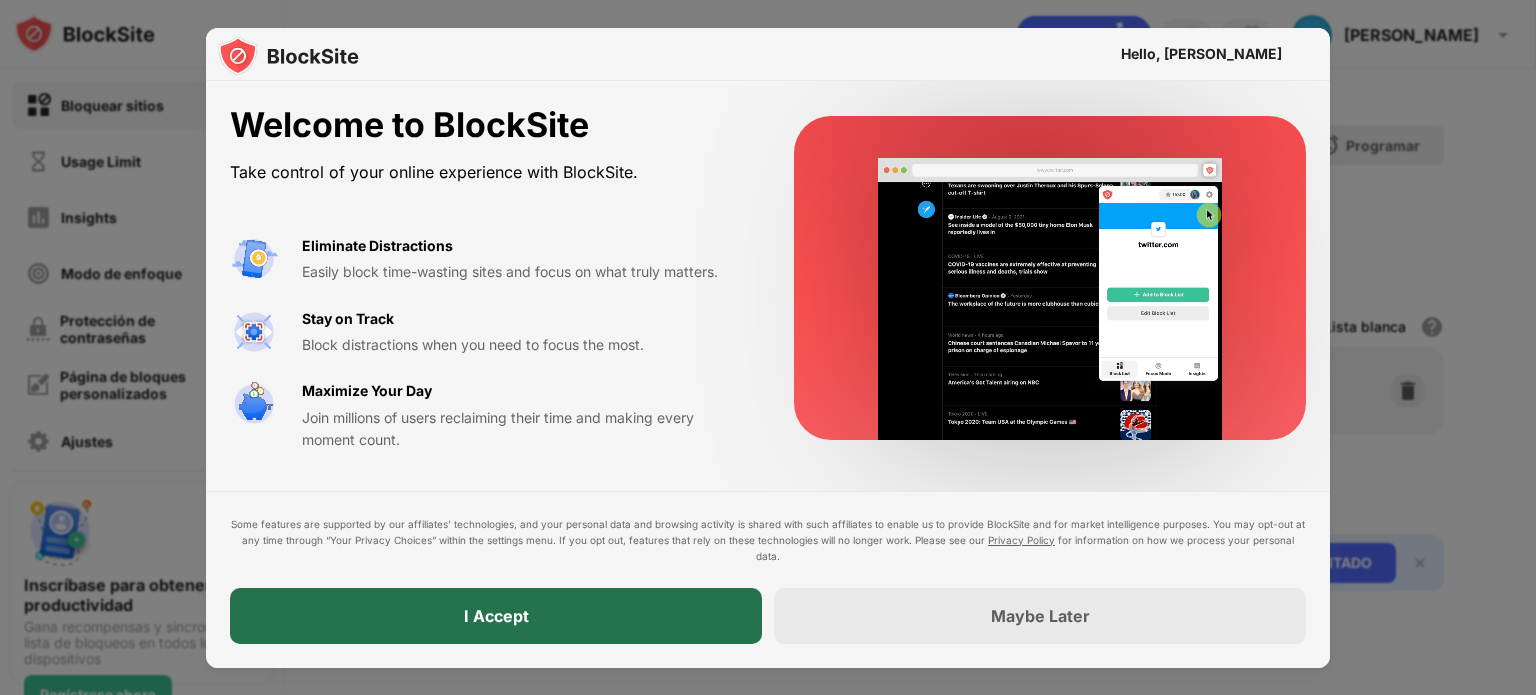 click on "I Accept" at bounding box center [496, 616] 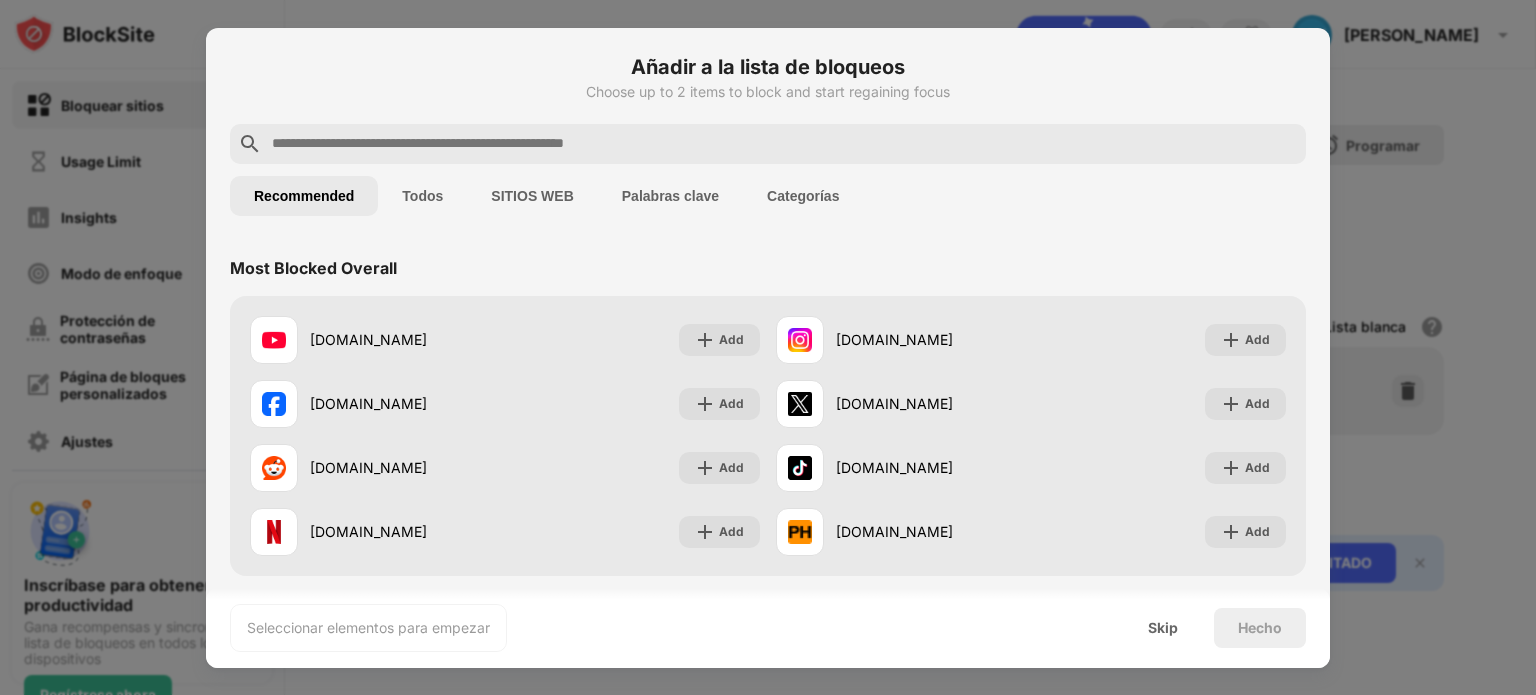 click on "Todos" at bounding box center (422, 196) 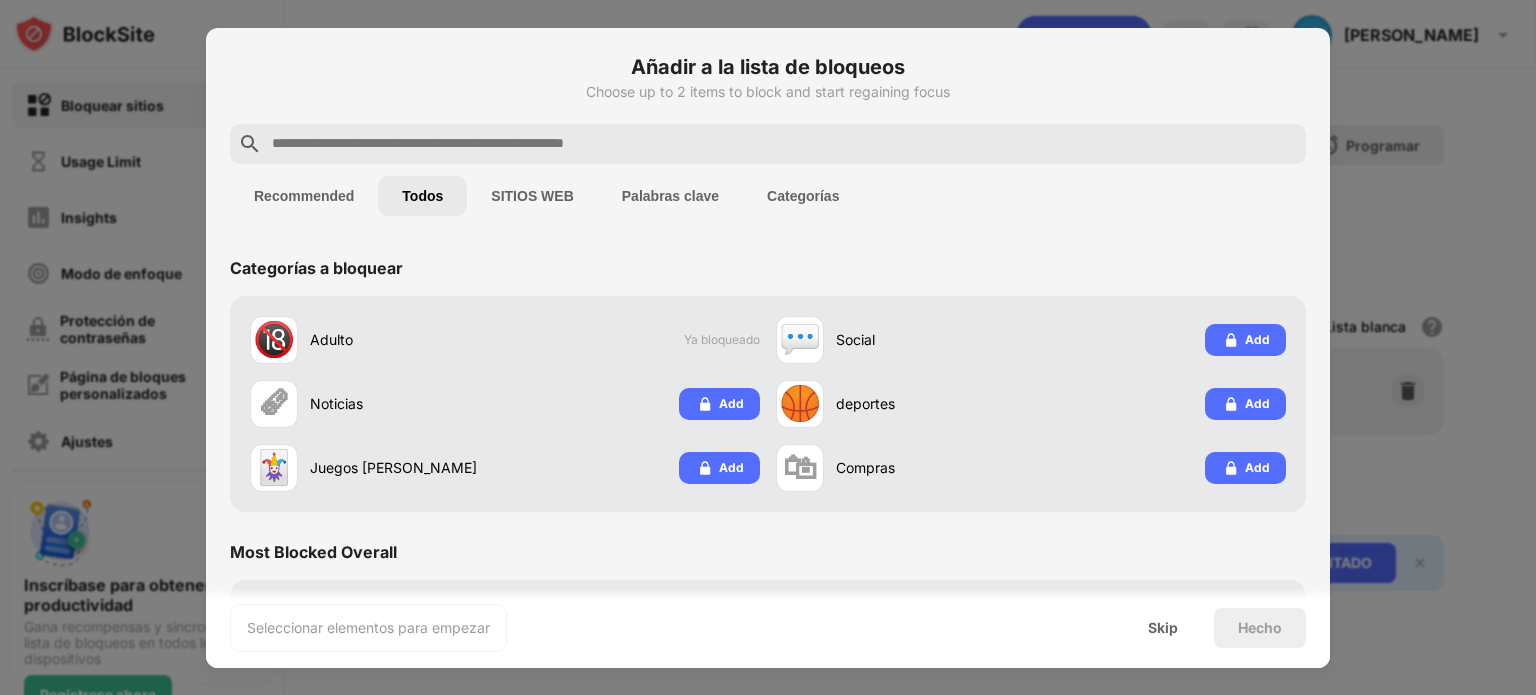 click on "Recommended" at bounding box center (304, 196) 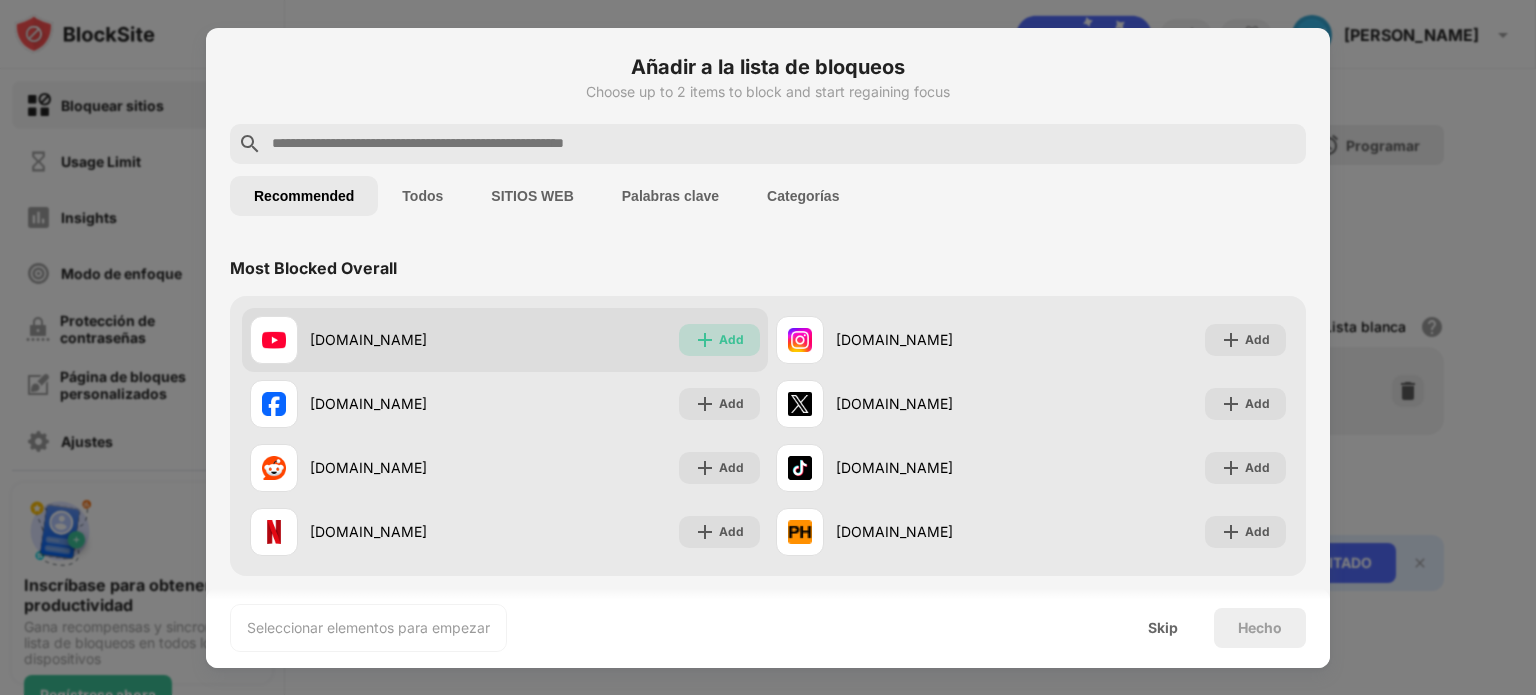 click on "Add" at bounding box center (719, 340) 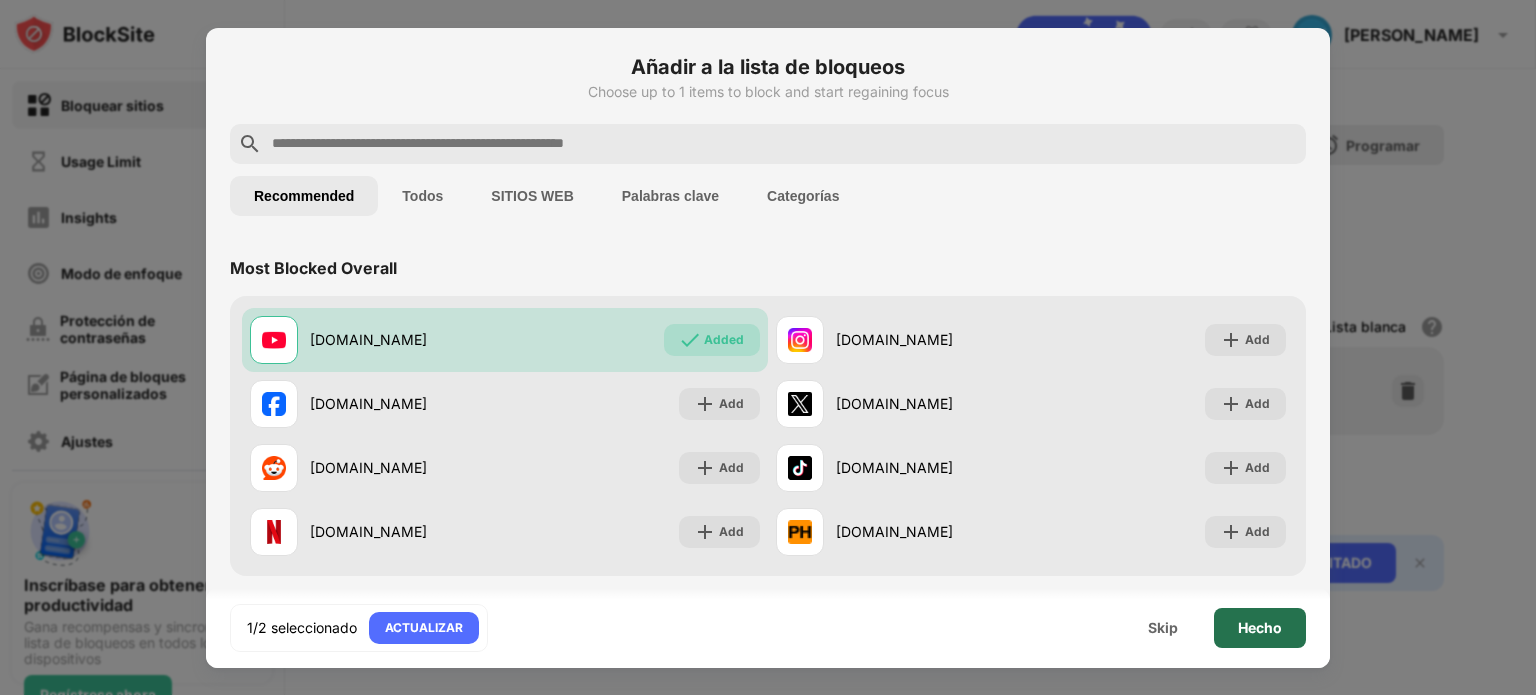 click on "Hecho" at bounding box center [1260, 628] 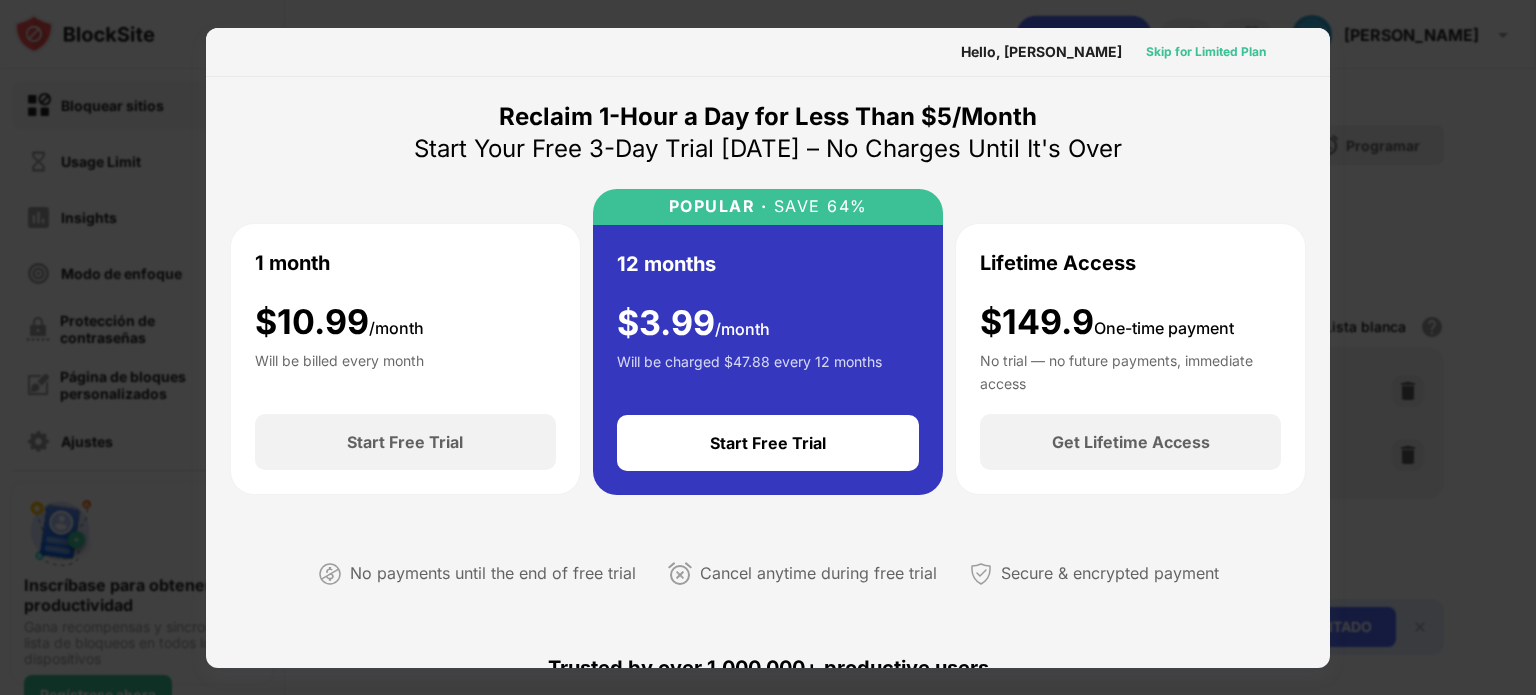 click on "Skip for Limited Plan" at bounding box center [1206, 52] 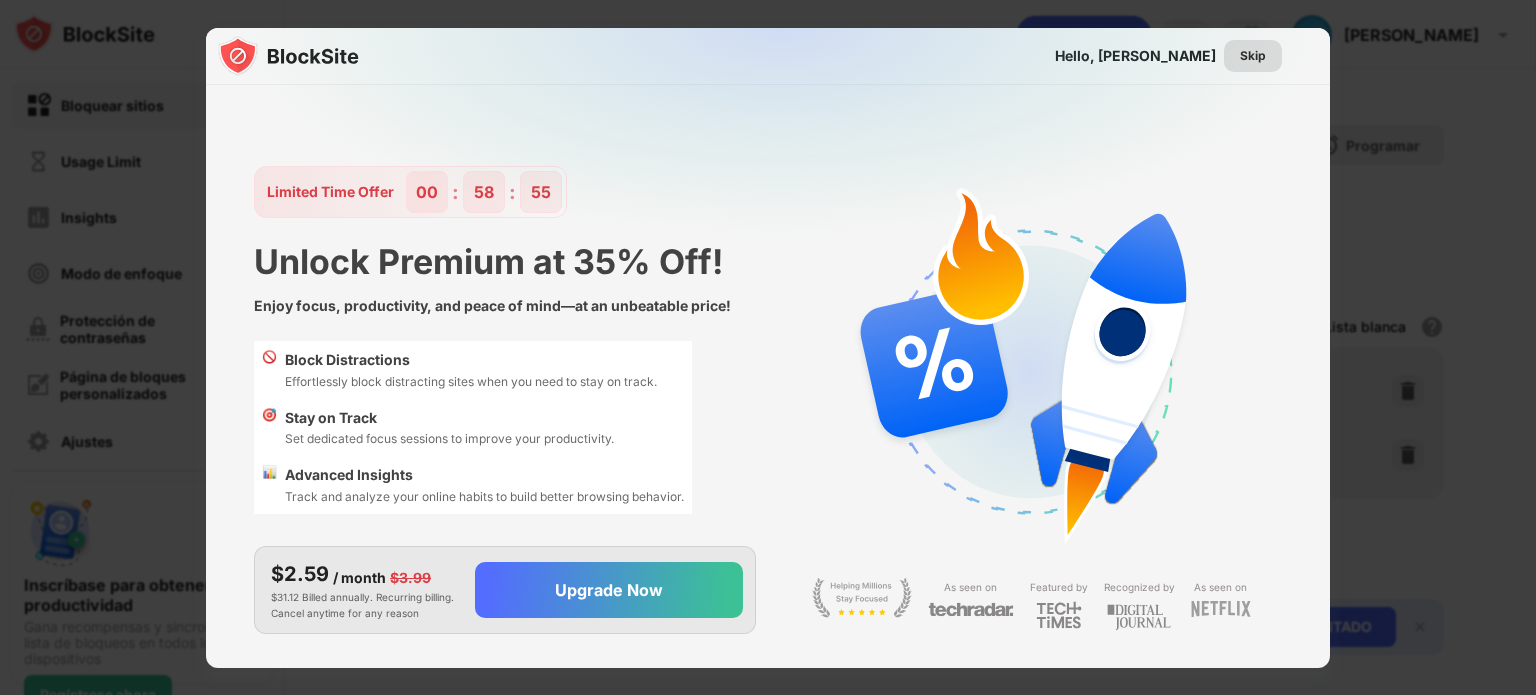 click on "Skip" at bounding box center [1253, 56] 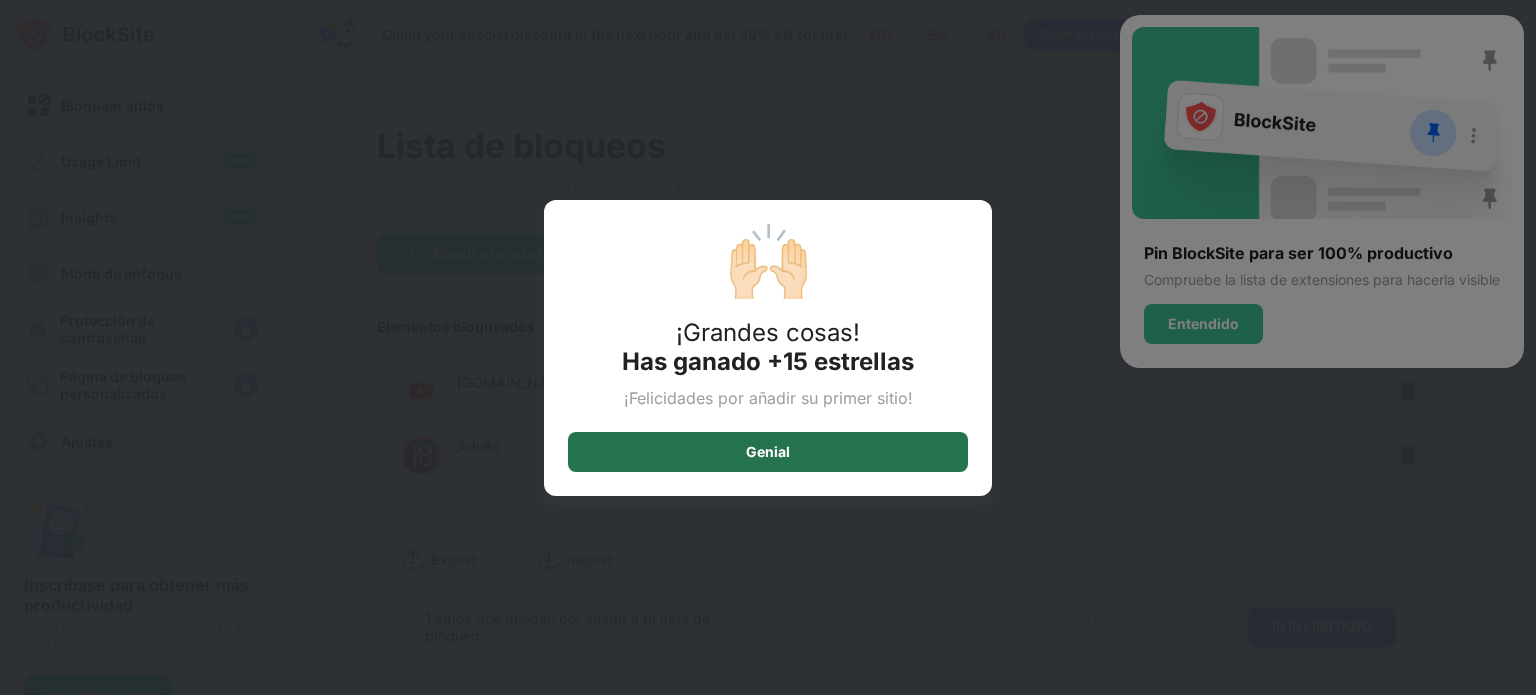 click on "Genial" at bounding box center (768, 452) 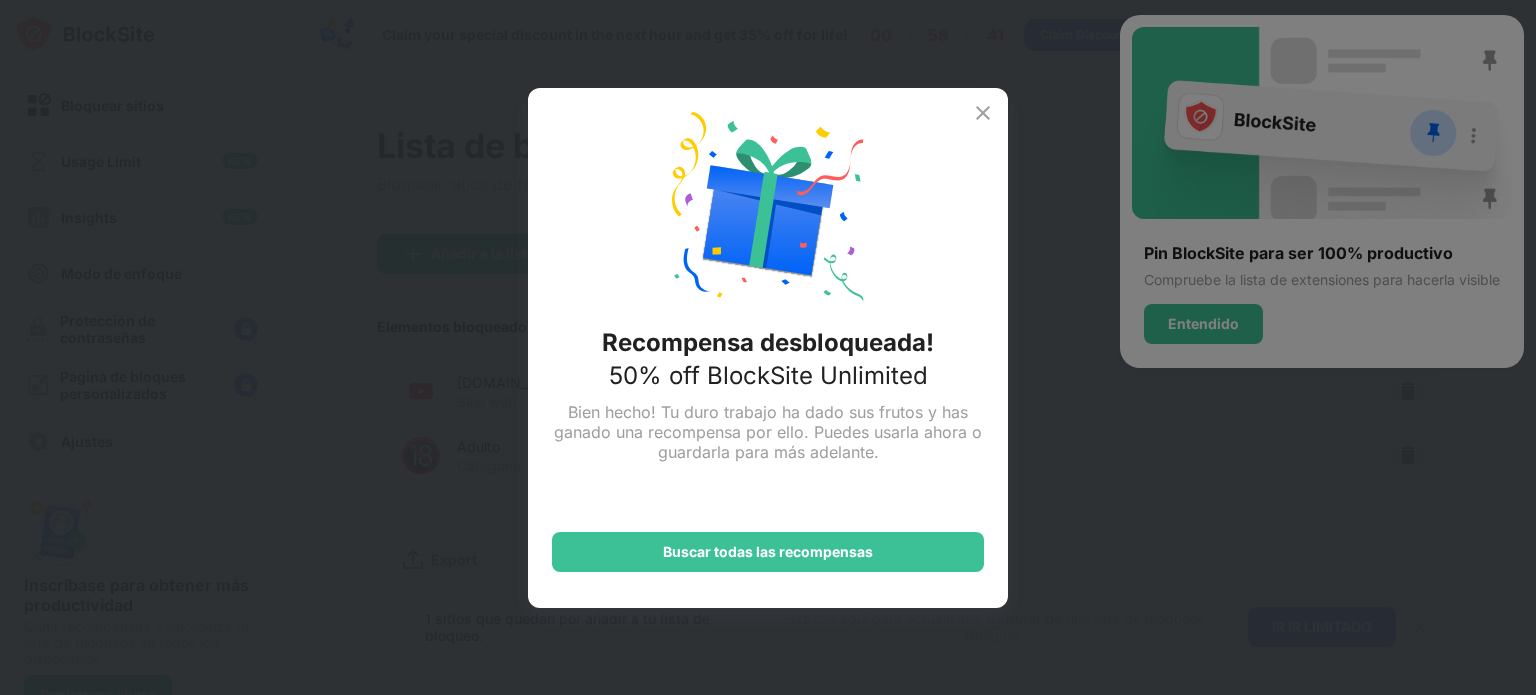 click at bounding box center [983, 113] 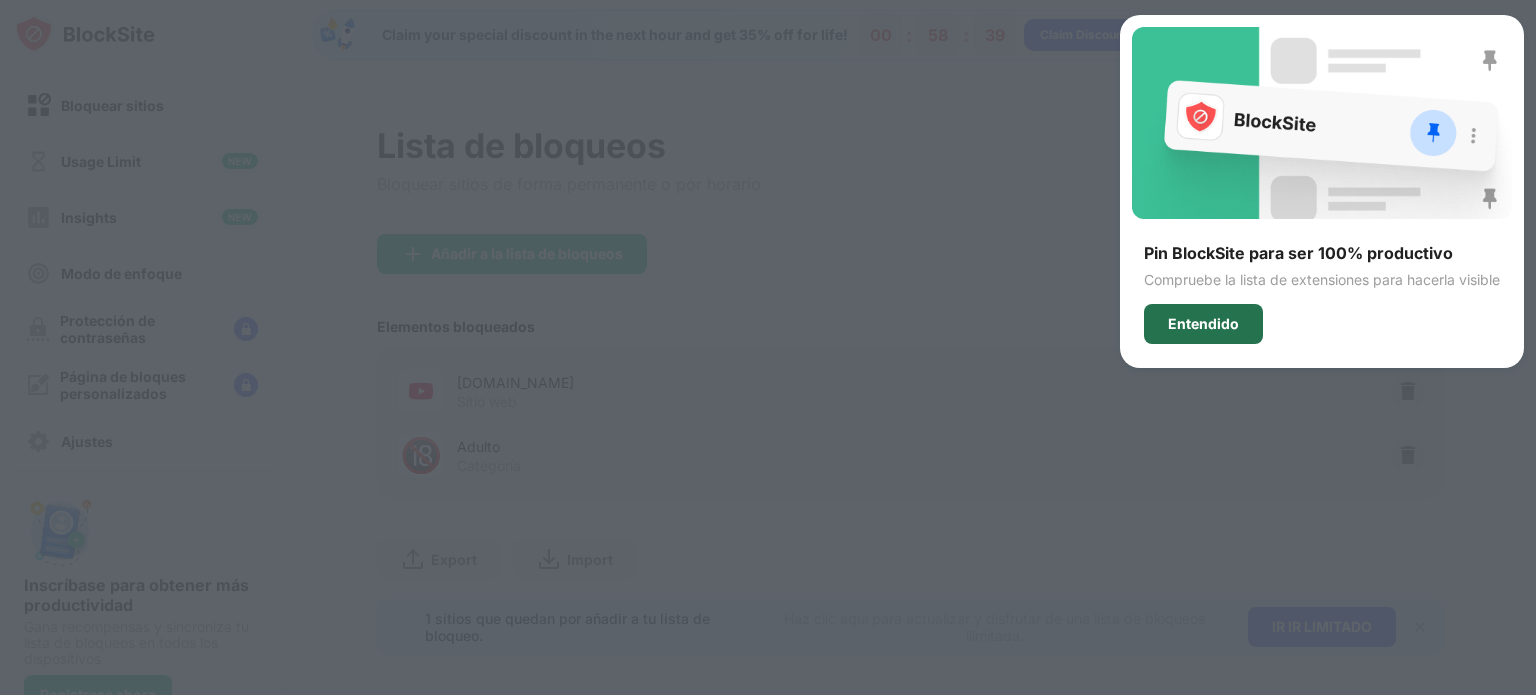 click on "Entendido" at bounding box center (1203, 324) 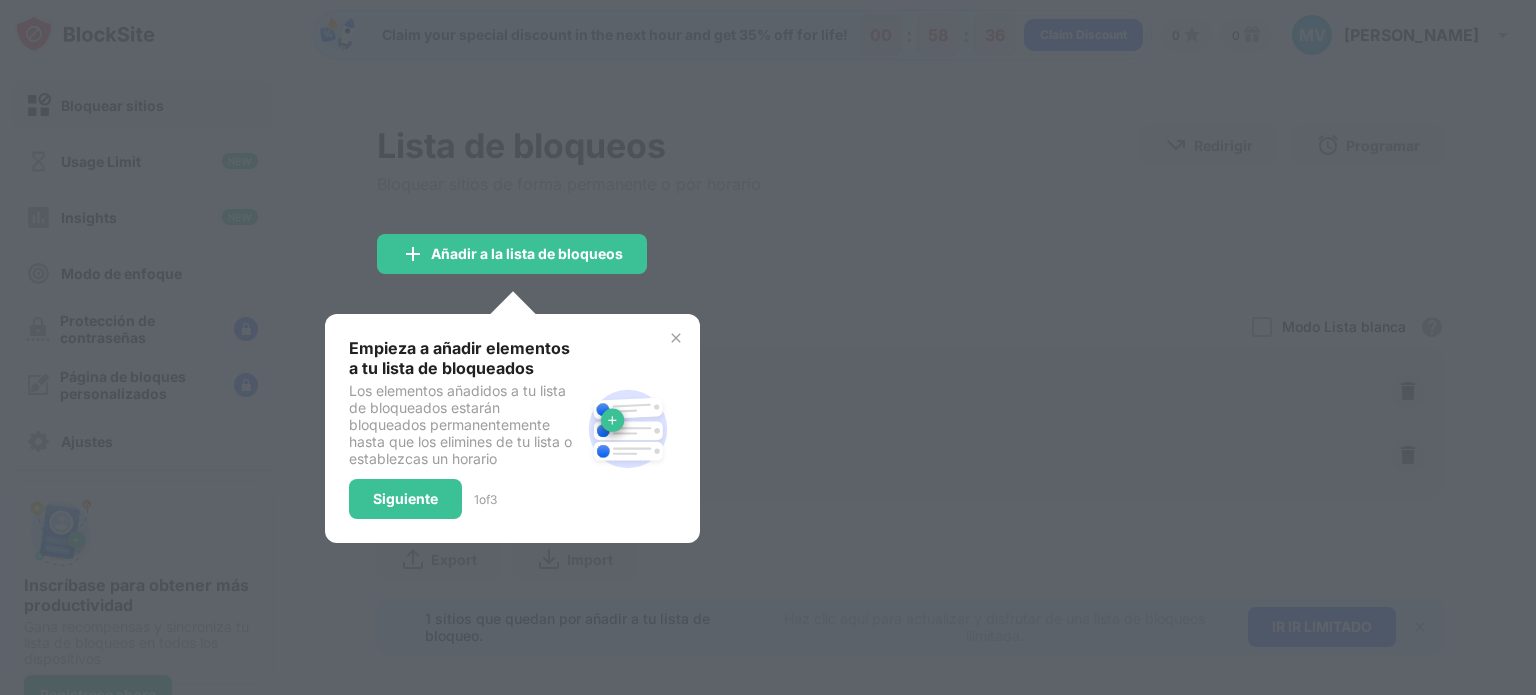 click at bounding box center [676, 338] 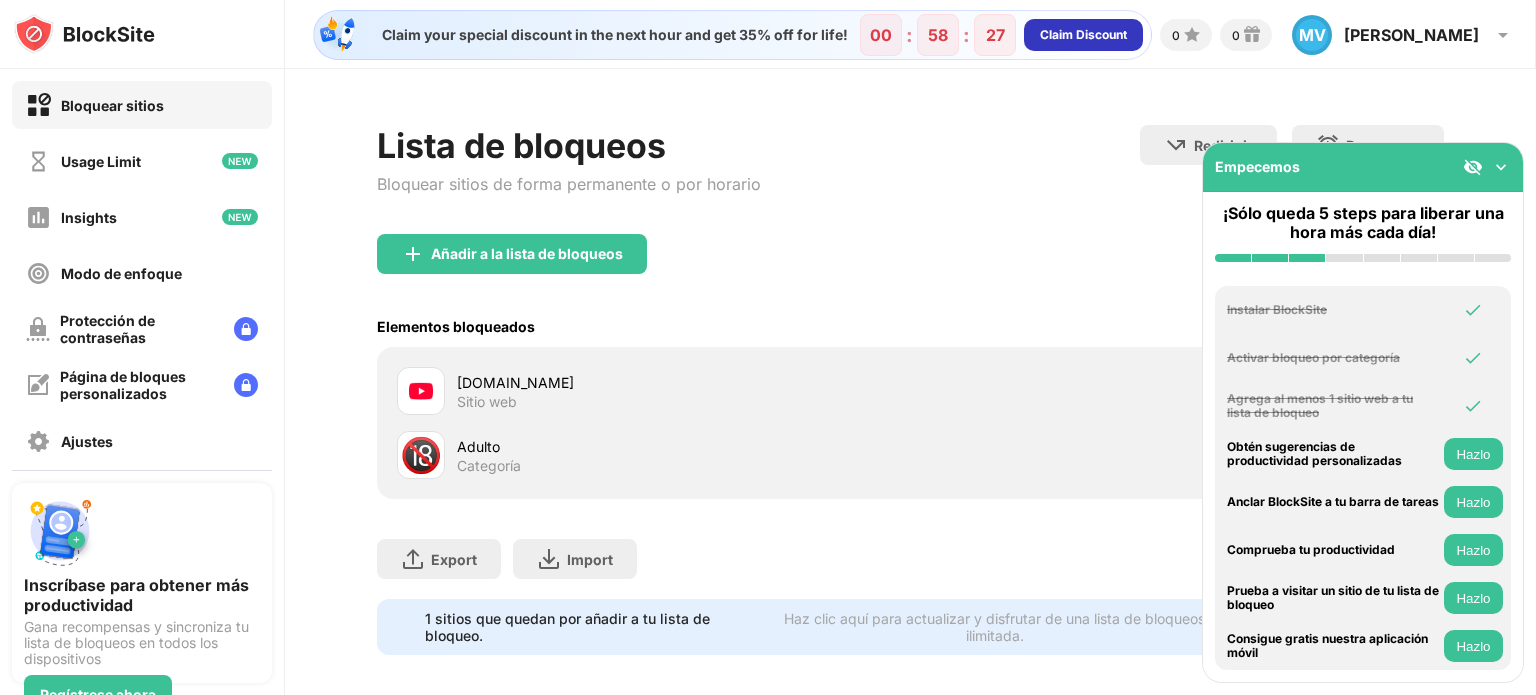 click on "Claim Discount" at bounding box center (1083, 35) 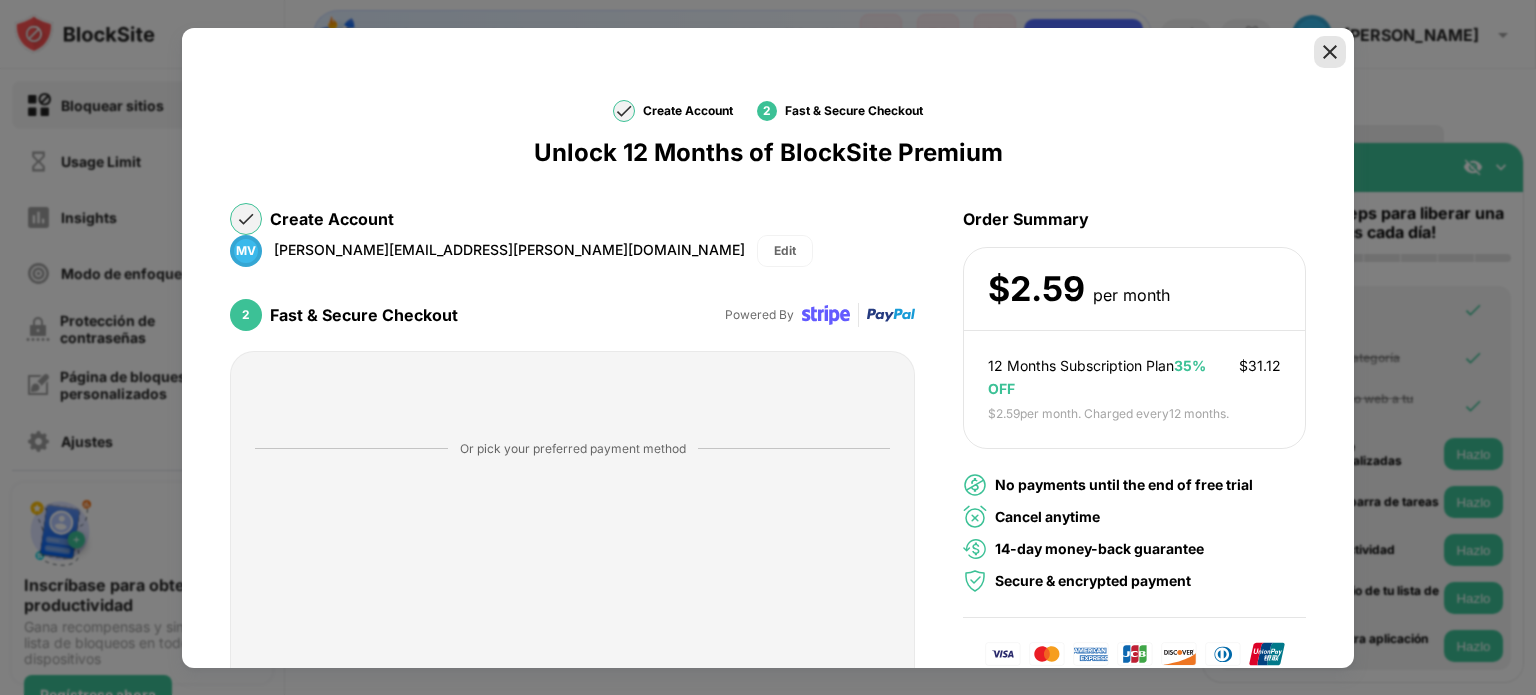 click at bounding box center (1330, 52) 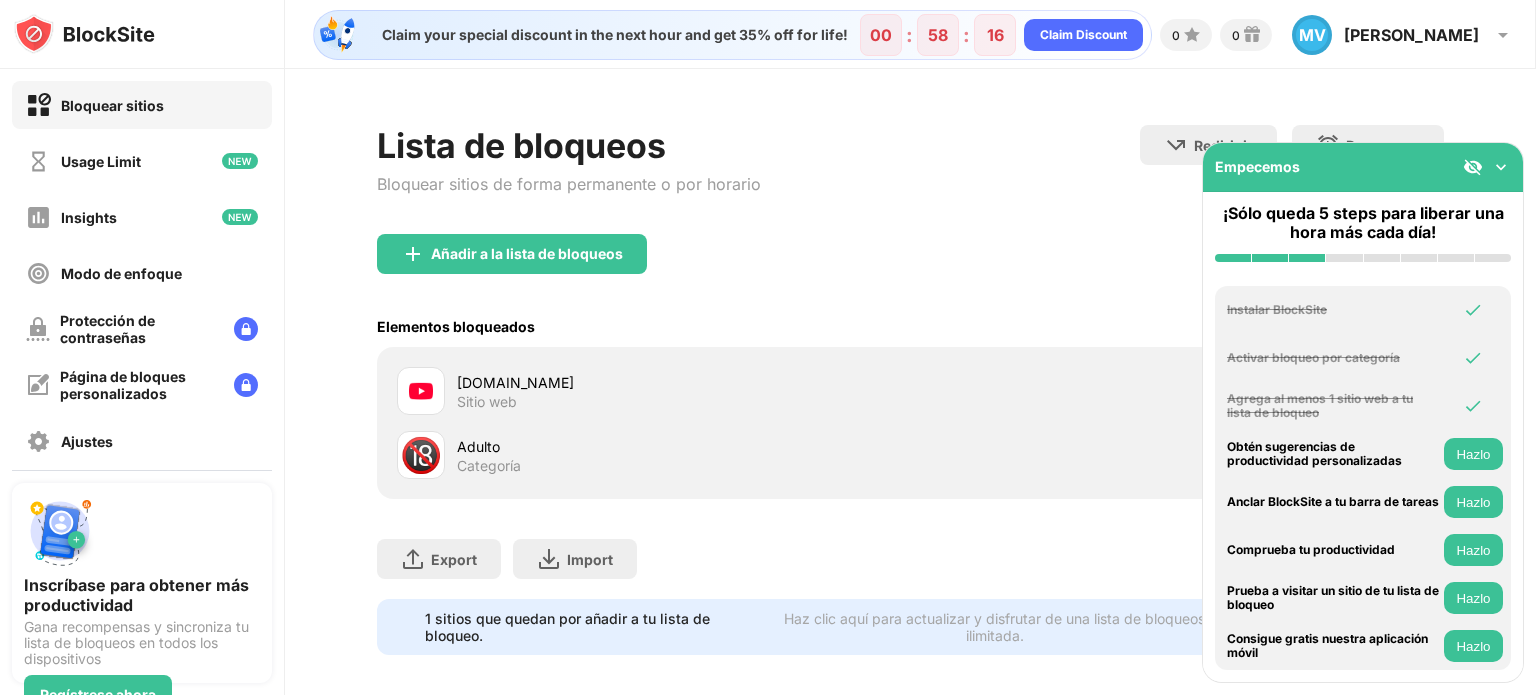 click at bounding box center (1501, 167) 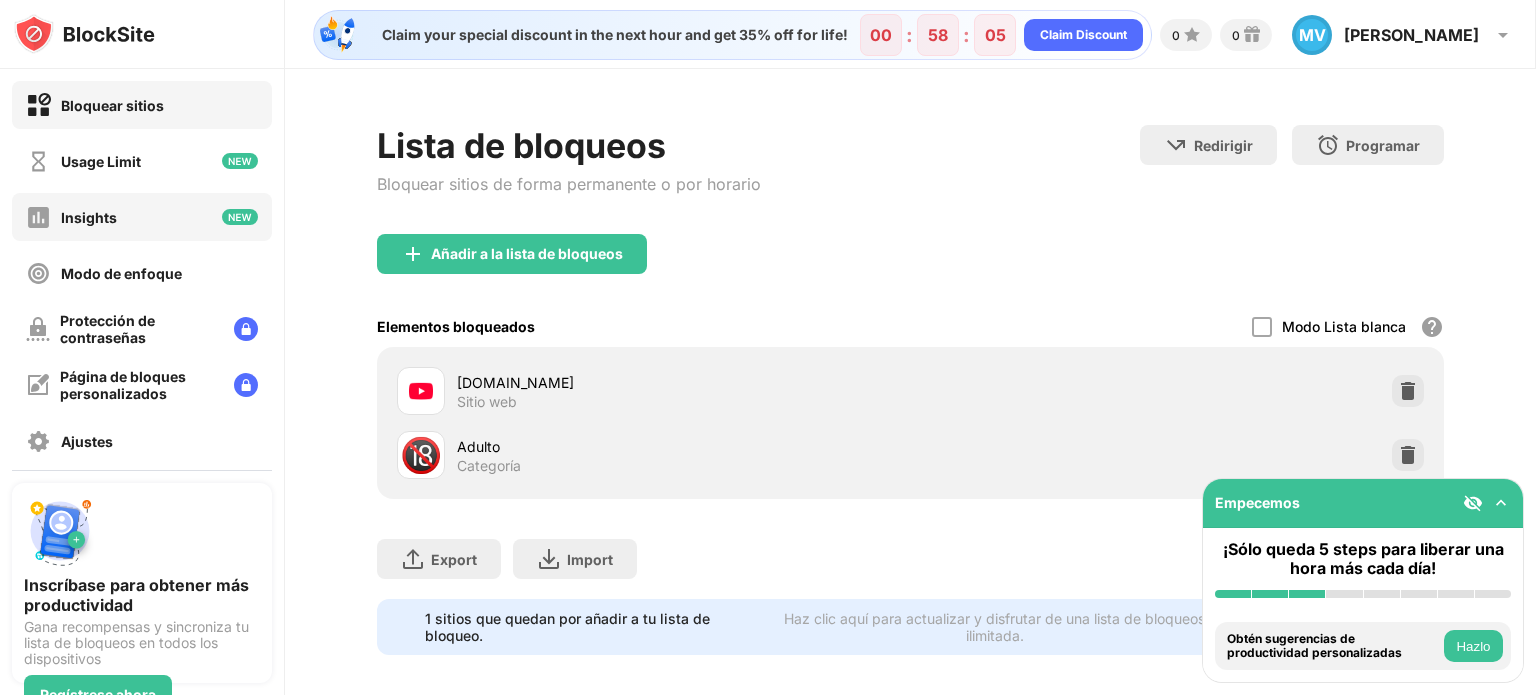 click on "Insights" at bounding box center (142, 217) 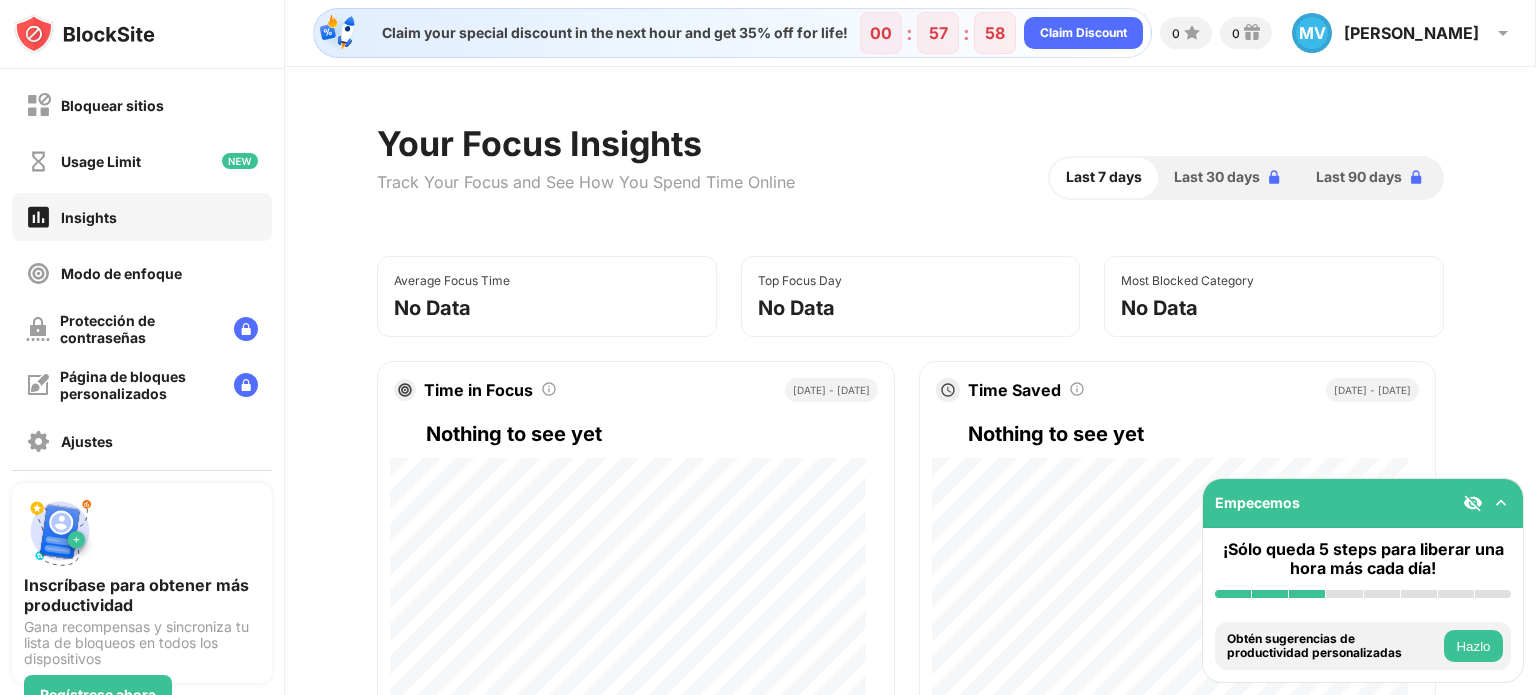 scroll, scrollTop: 0, scrollLeft: 0, axis: both 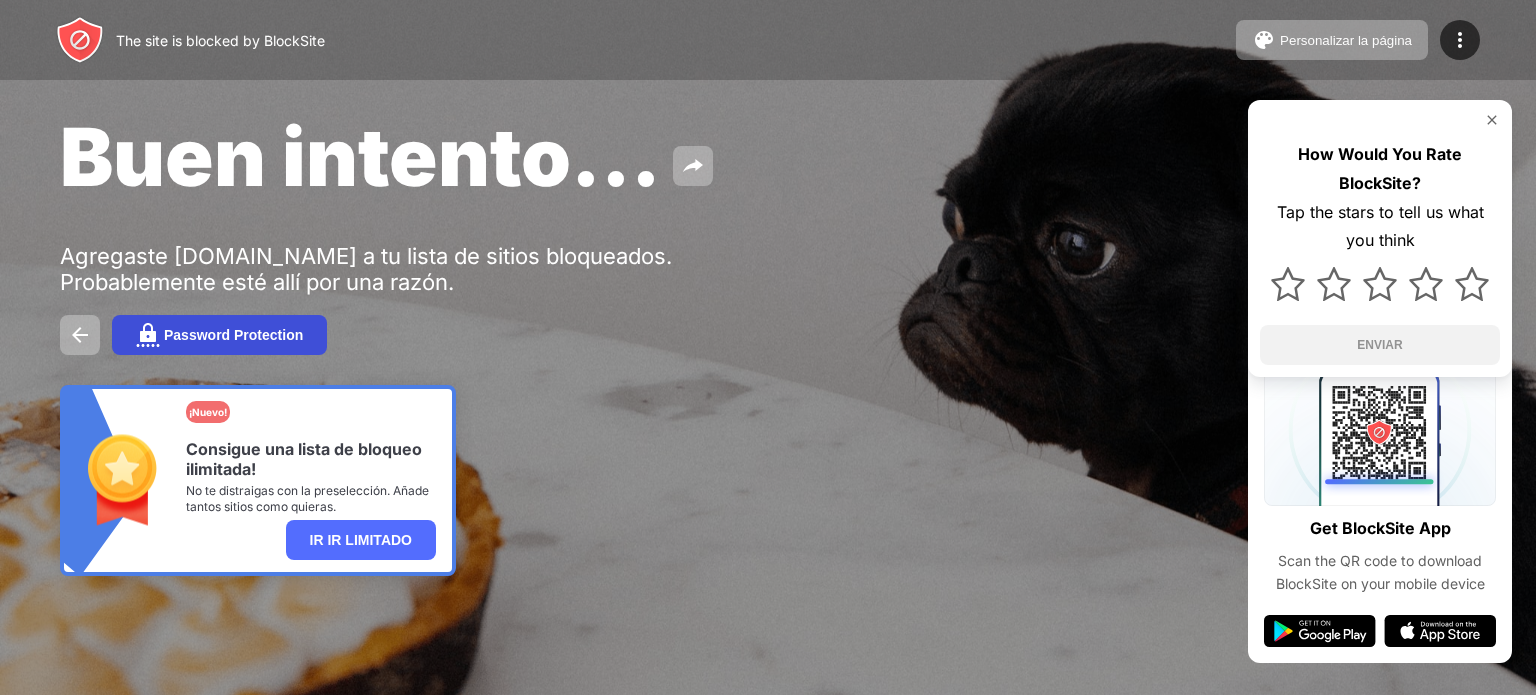 click on "Password Protection" at bounding box center [219, 335] 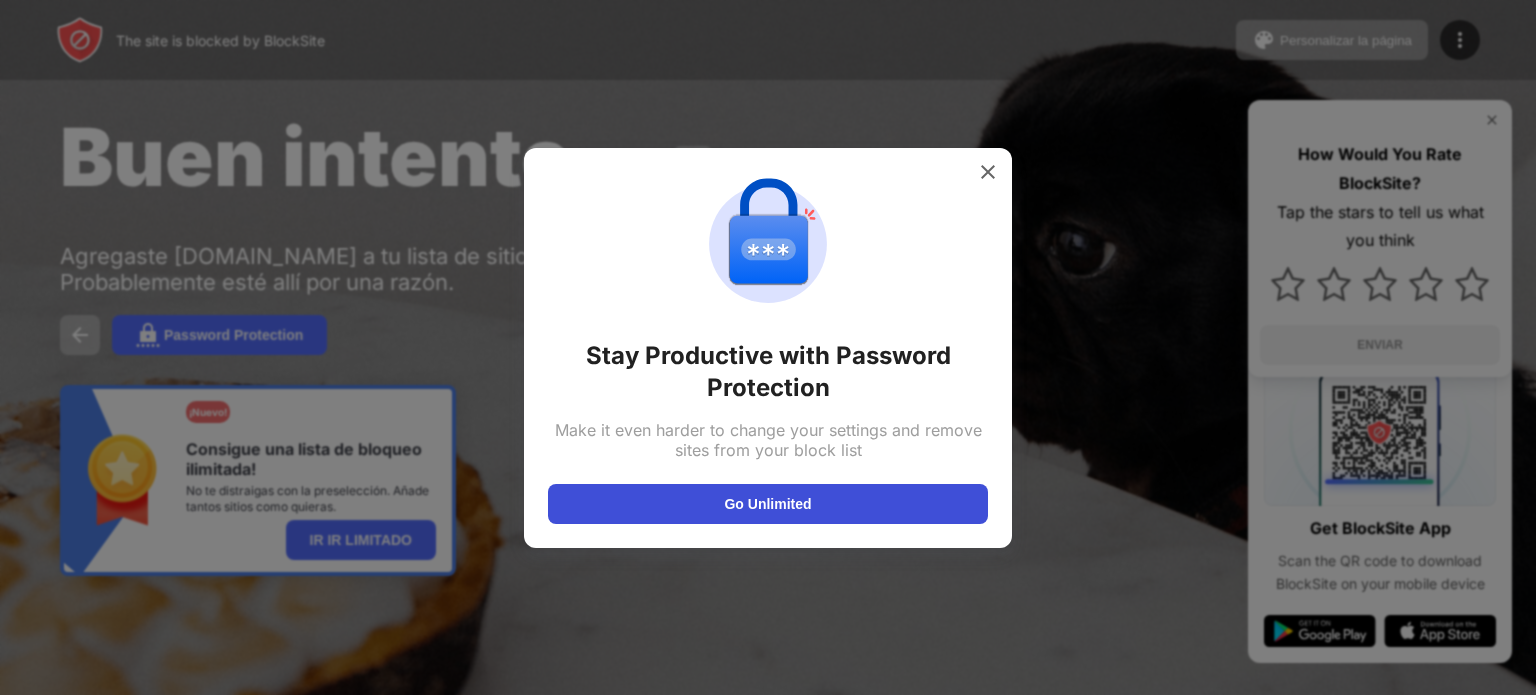 click on "Go Unlimited" at bounding box center (768, 504) 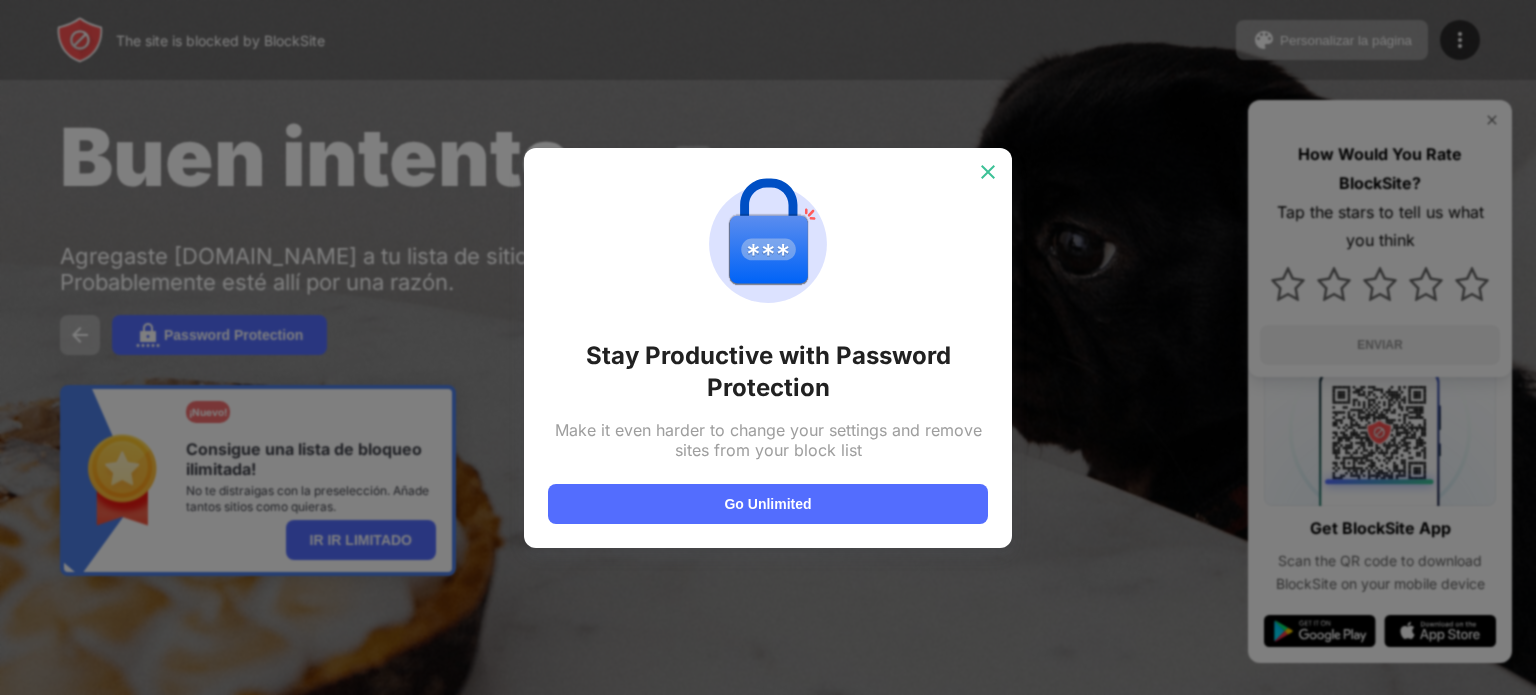 click at bounding box center [988, 172] 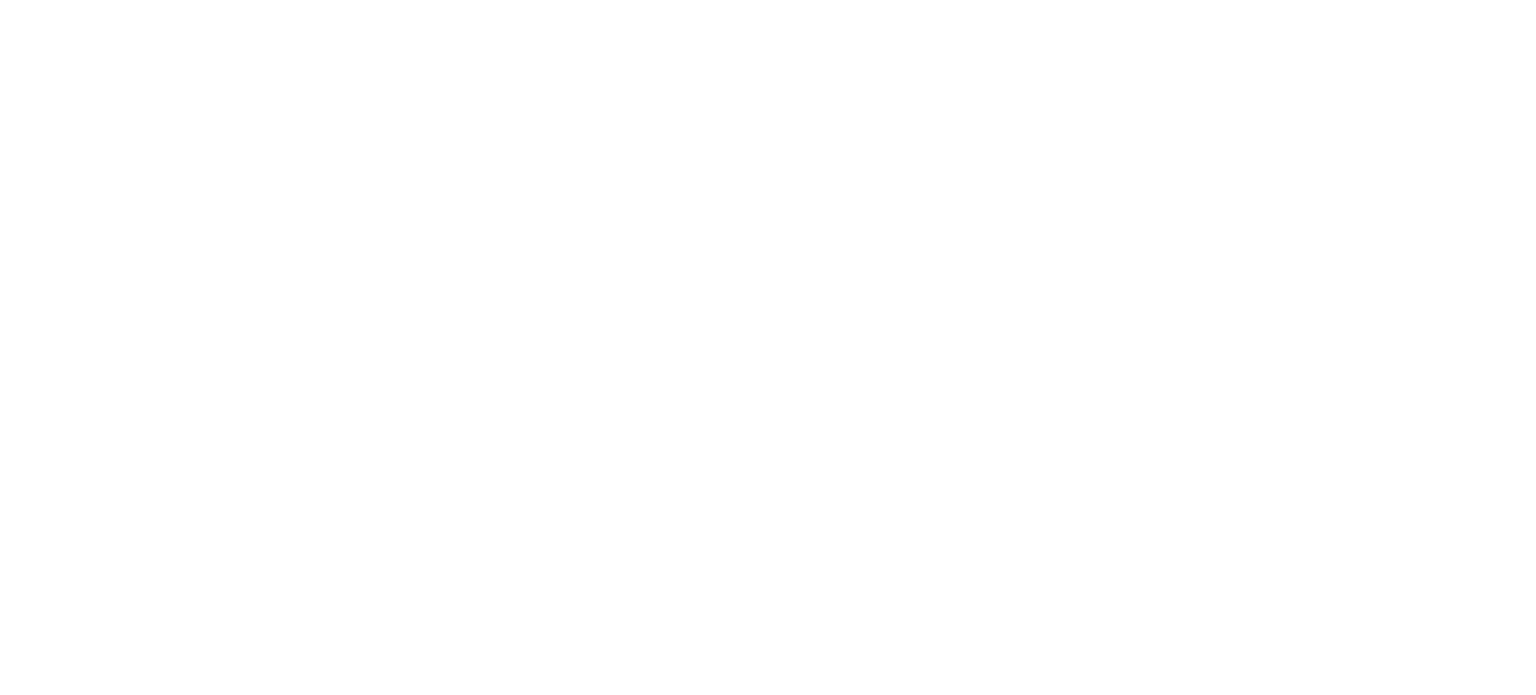scroll, scrollTop: 0, scrollLeft: 0, axis: both 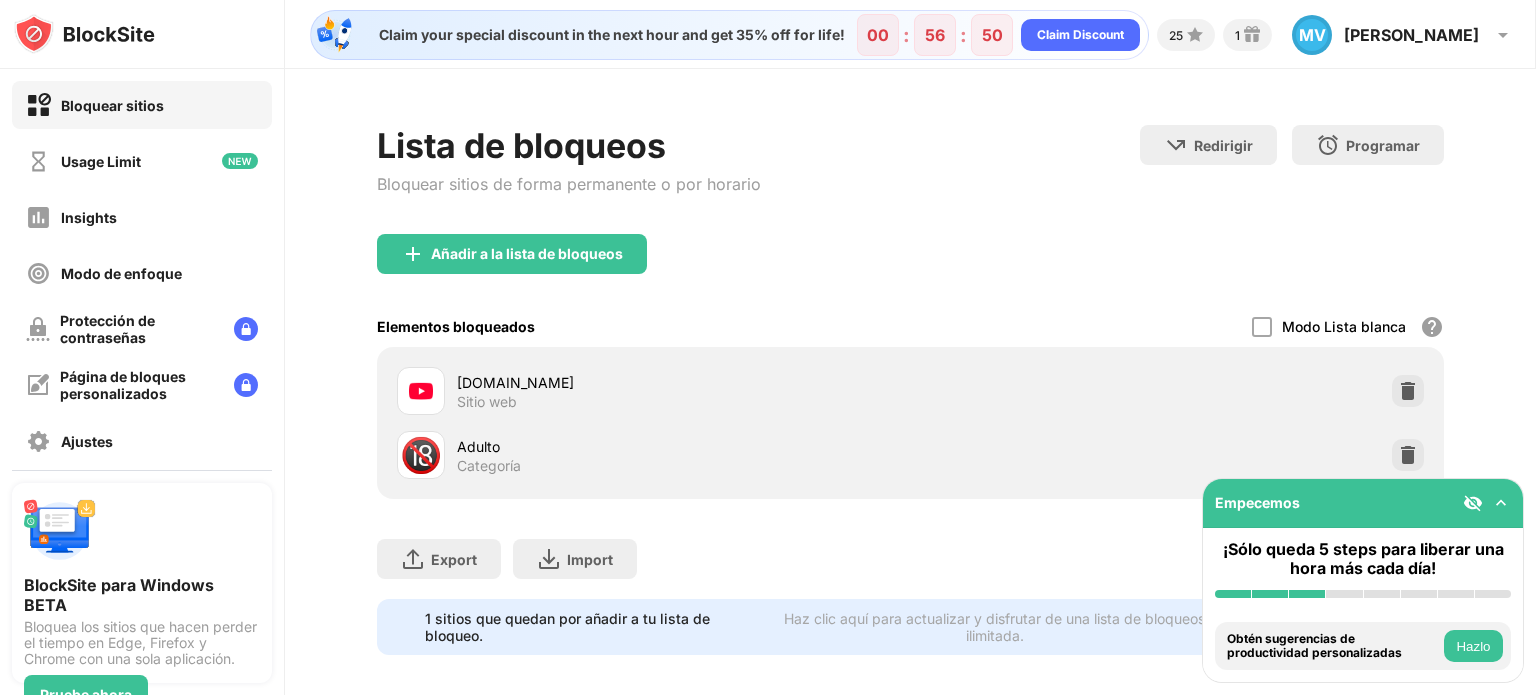 click on "[DOMAIN_NAME] Sitio web" at bounding box center (910, 391) 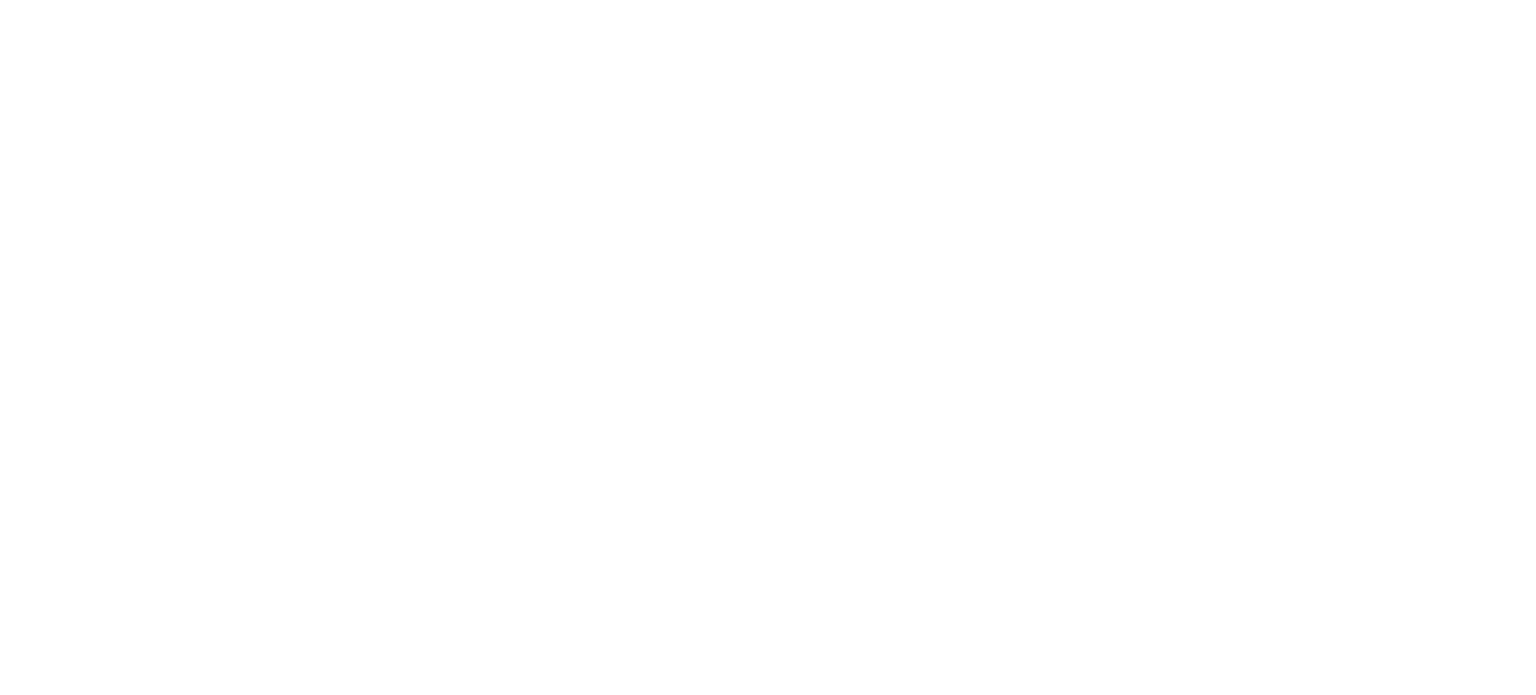scroll, scrollTop: 0, scrollLeft: 0, axis: both 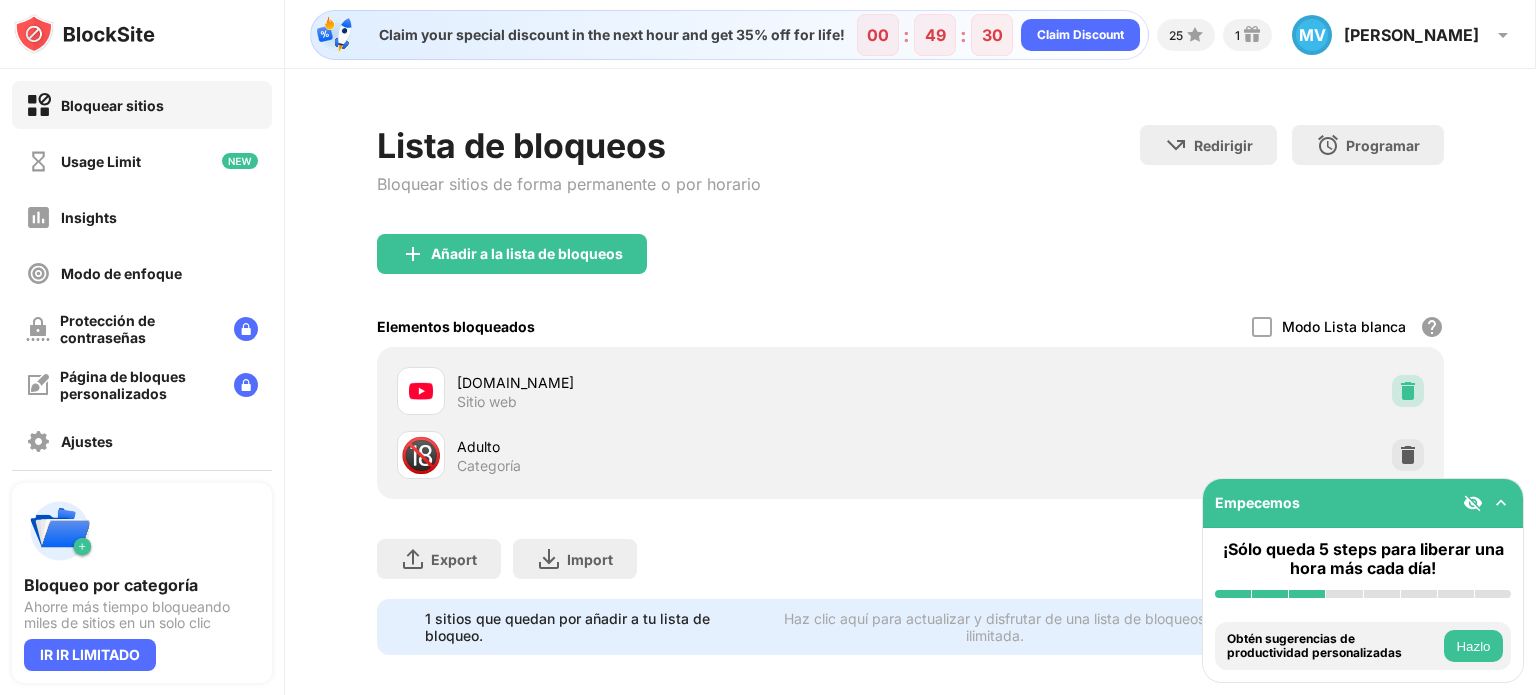 click at bounding box center [1408, 391] 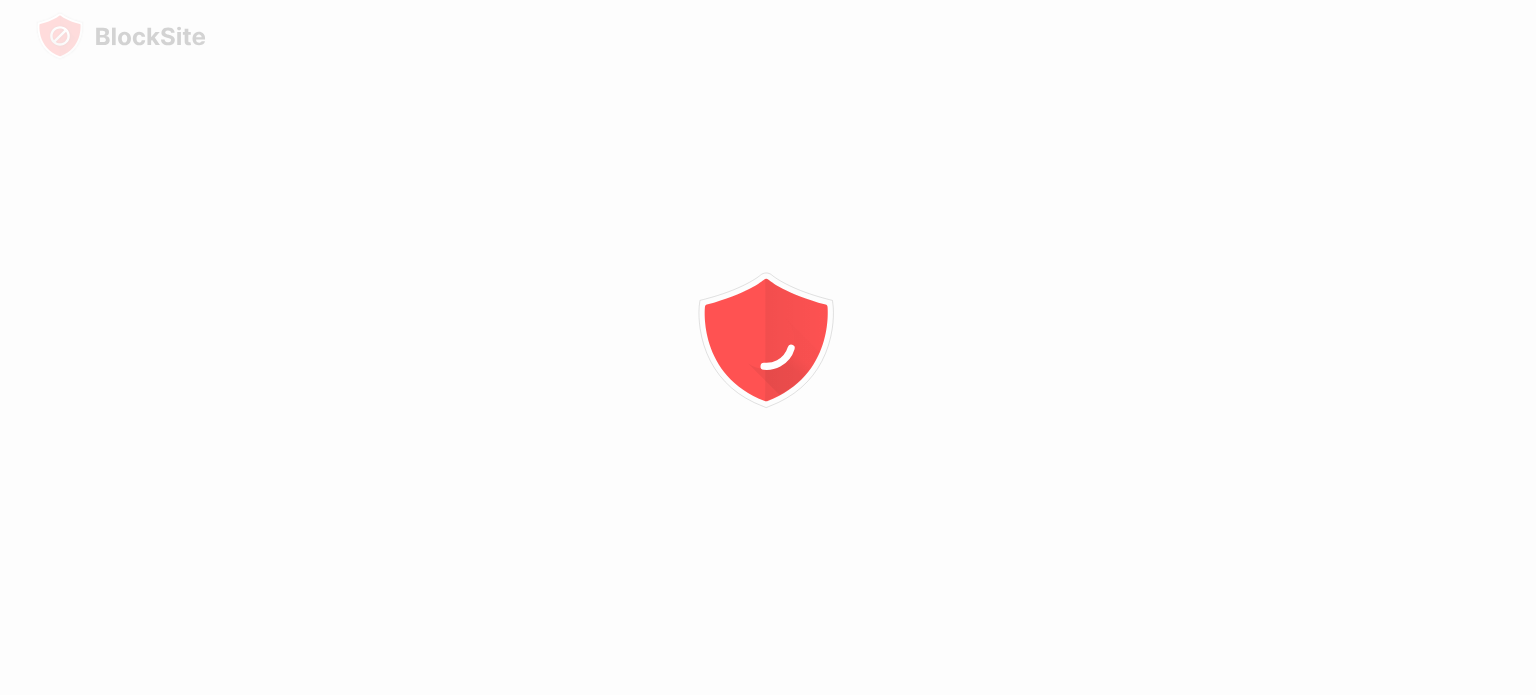 scroll, scrollTop: 0, scrollLeft: 0, axis: both 